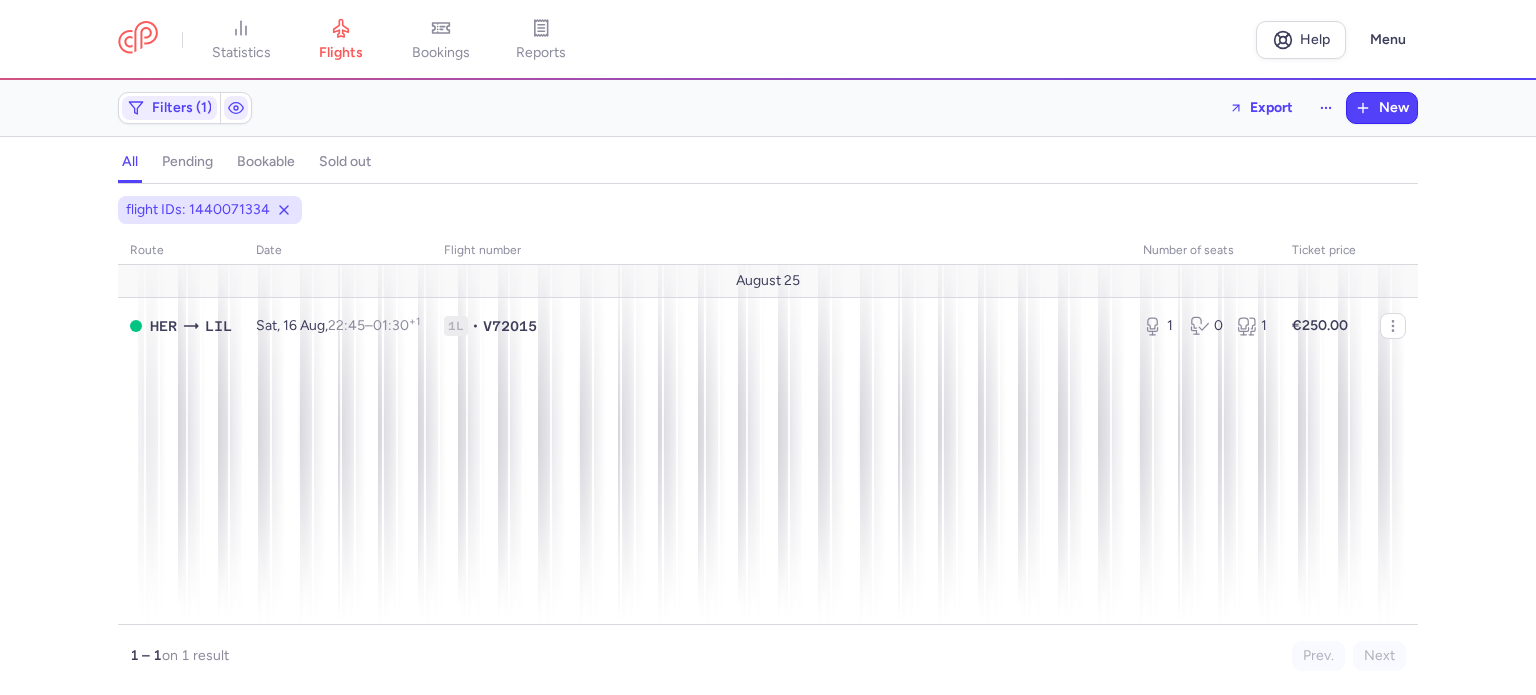 scroll, scrollTop: 0, scrollLeft: 0, axis: both 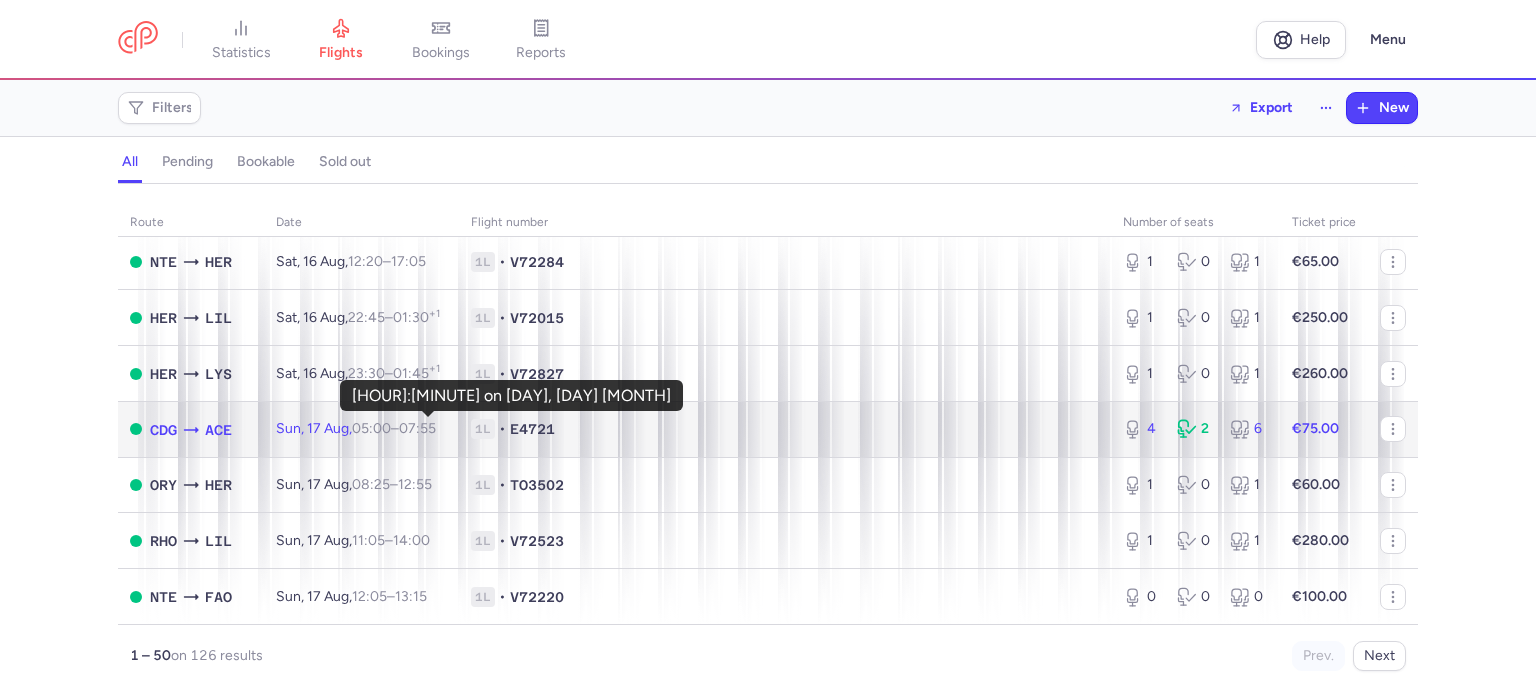 click on "[HOUR]:[MINUTE]  +0" at bounding box center [417, 428] 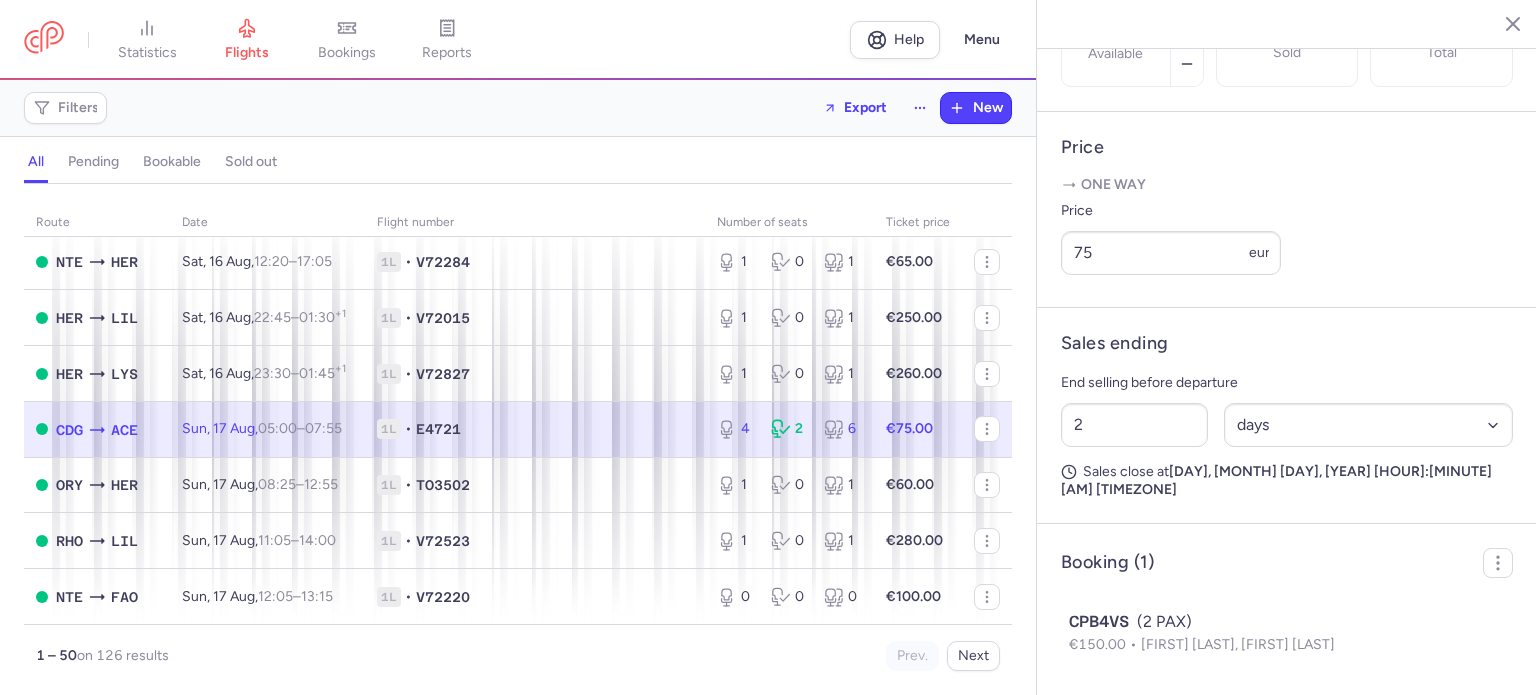 scroll, scrollTop: 735, scrollLeft: 0, axis: vertical 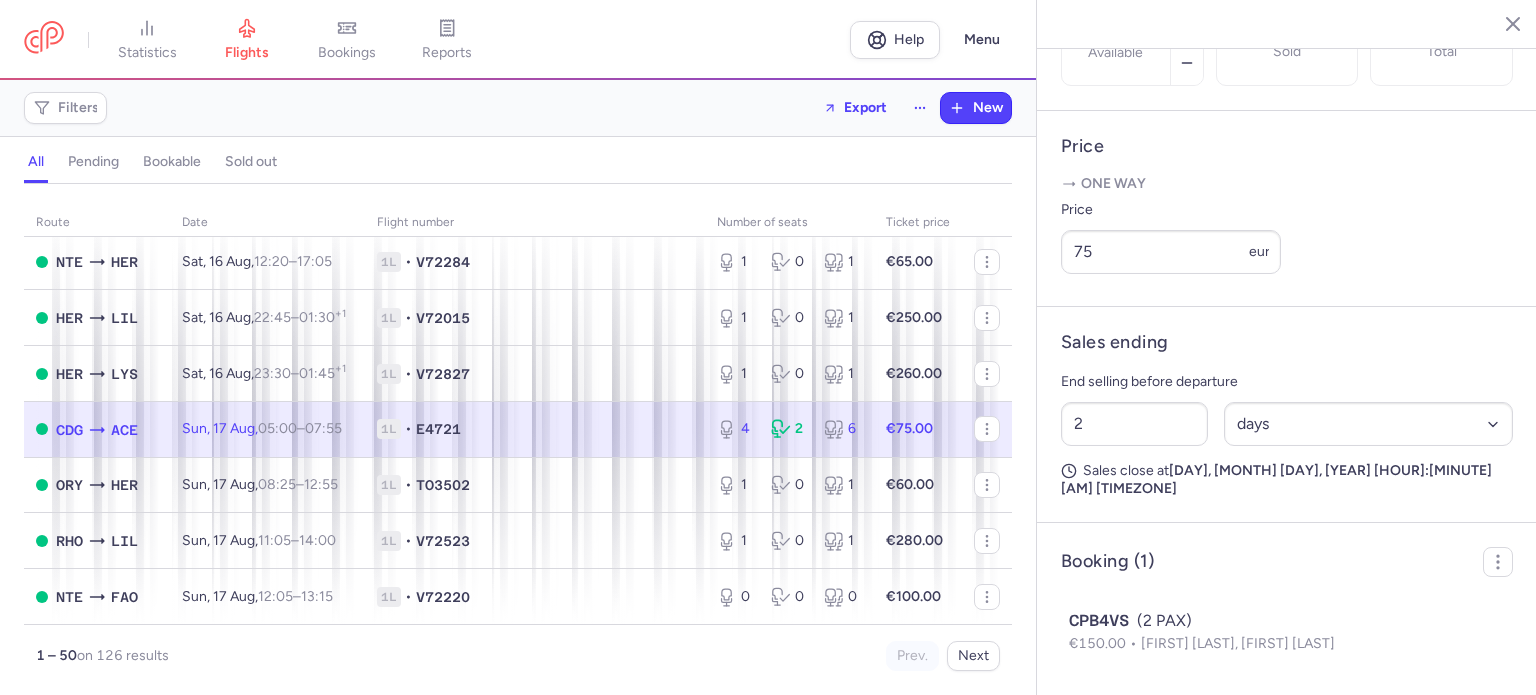 click on "[DAY], [DAY] [MONTH],  [HOUR]:[MINUTE]  +0" 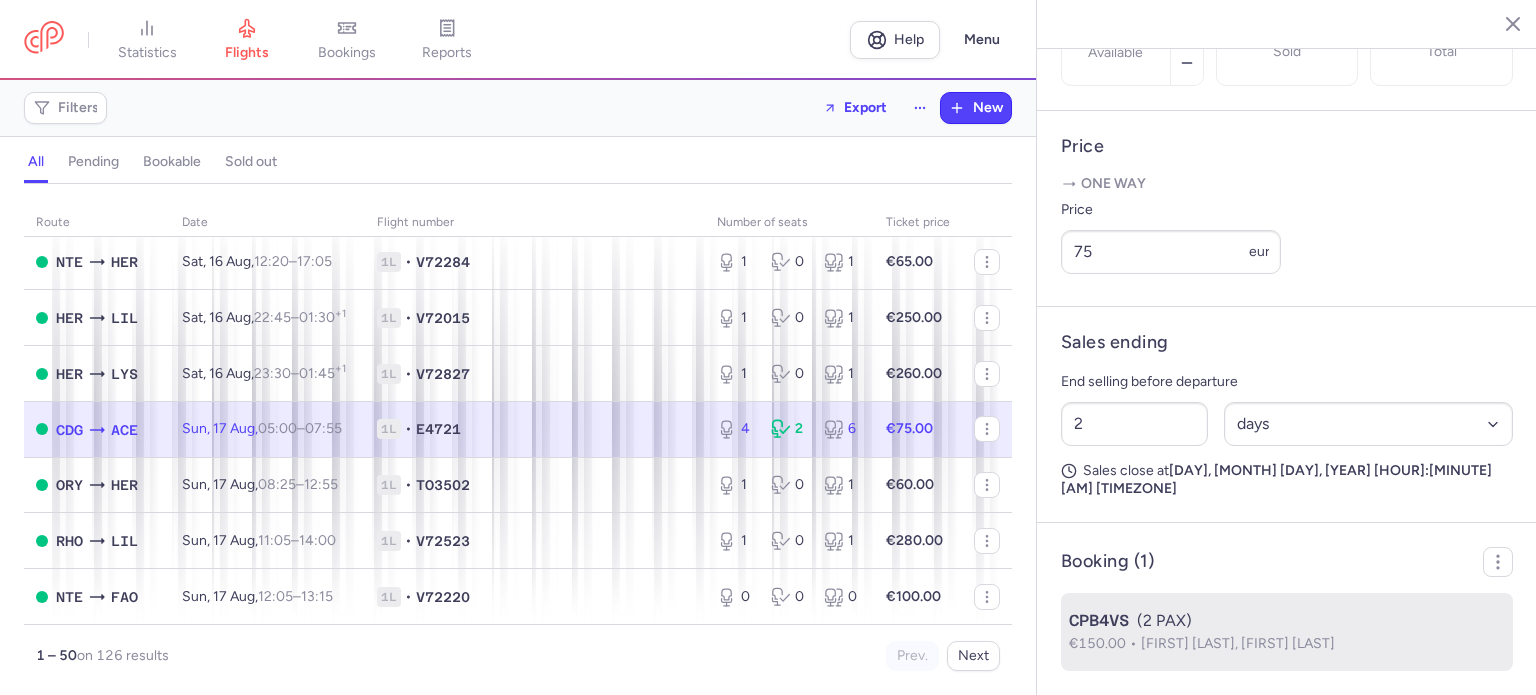 click on "CPB4VS" at bounding box center (1099, 621) 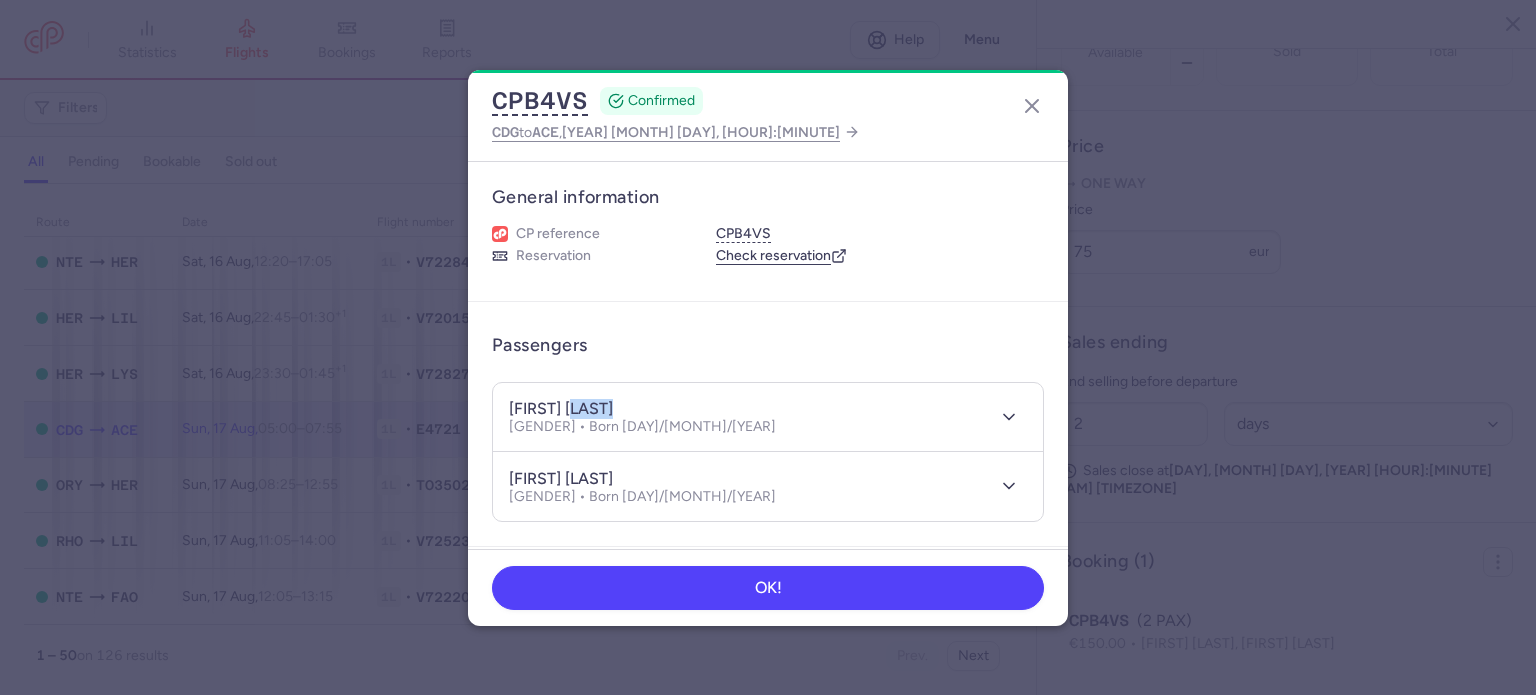 drag, startPoint x: 575, startPoint y: 406, endPoint x: 663, endPoint y: 405, distance: 88.005684 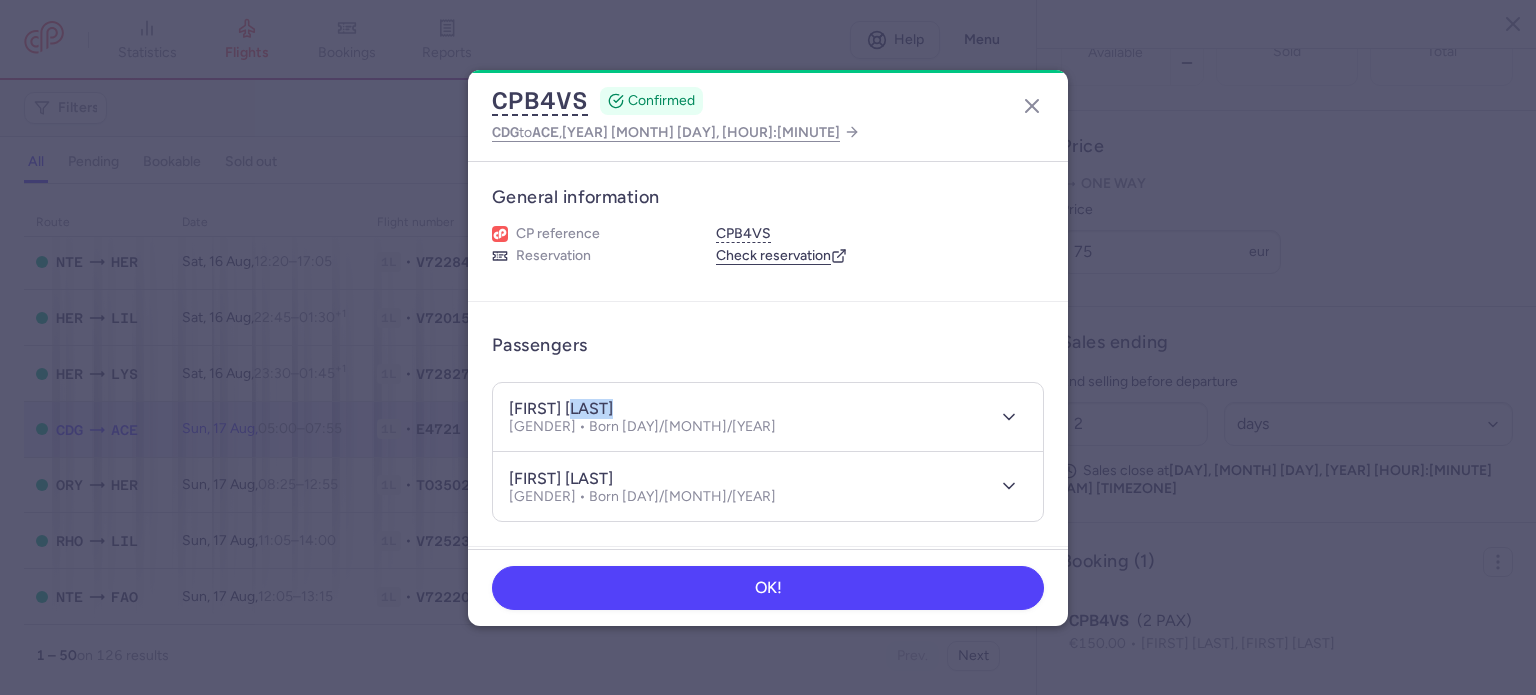 copy on "[LAST]" 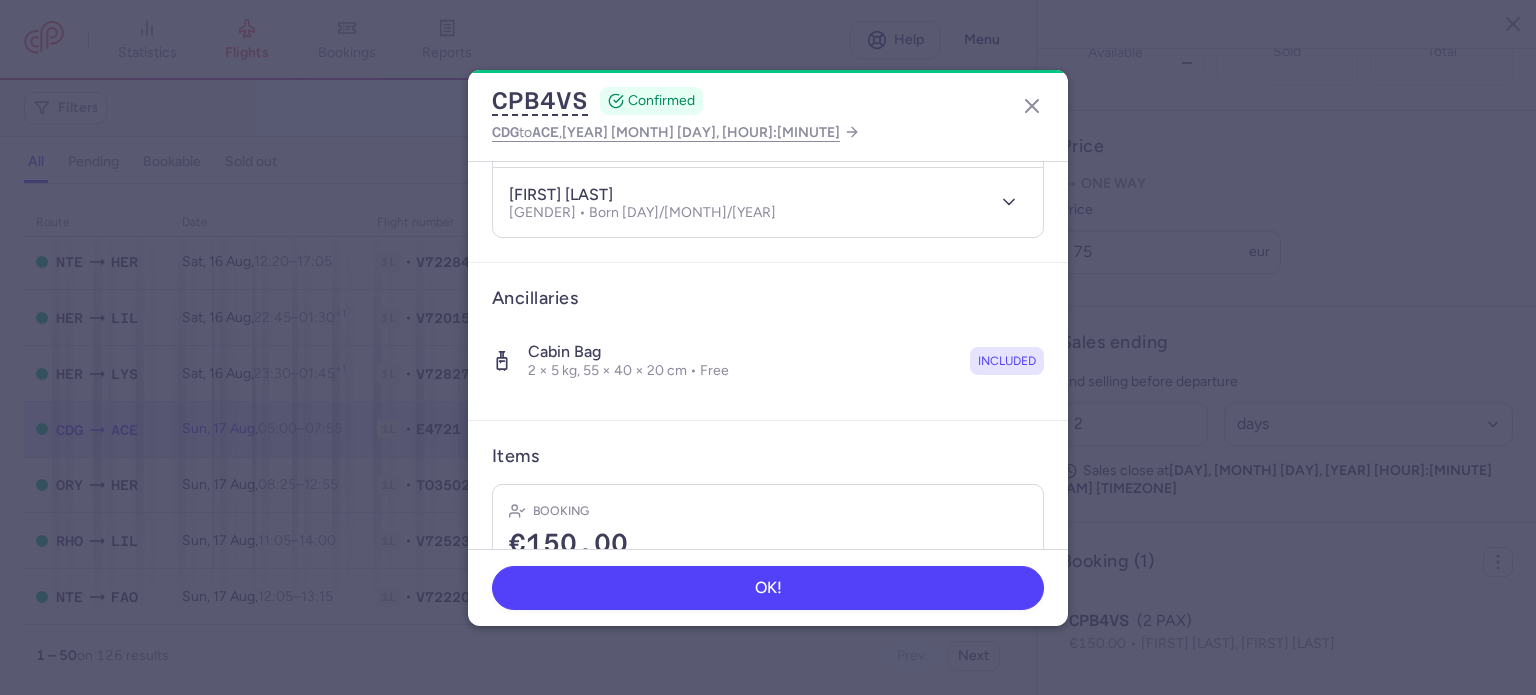 scroll, scrollTop: 300, scrollLeft: 0, axis: vertical 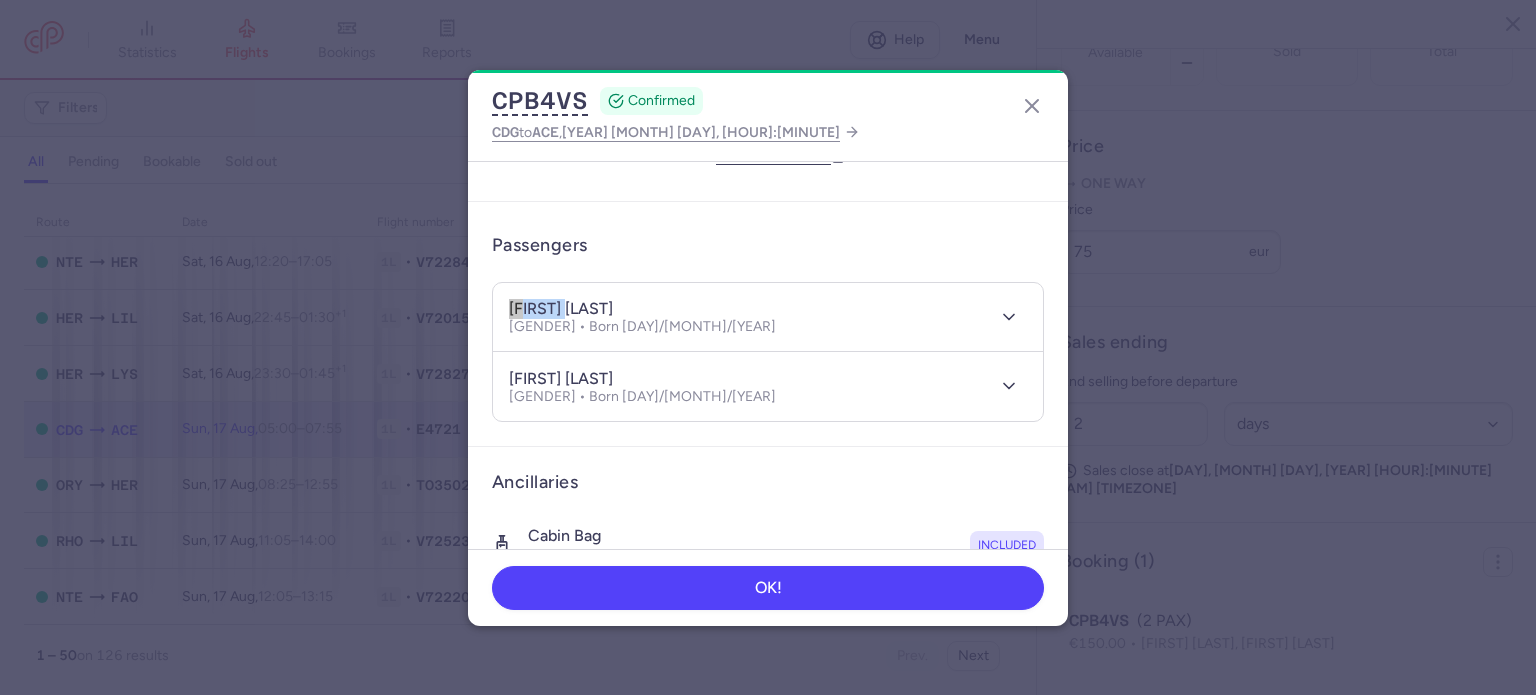 drag, startPoint x: 569, startPoint y: 306, endPoint x: 468, endPoint y: 301, distance: 101.12369 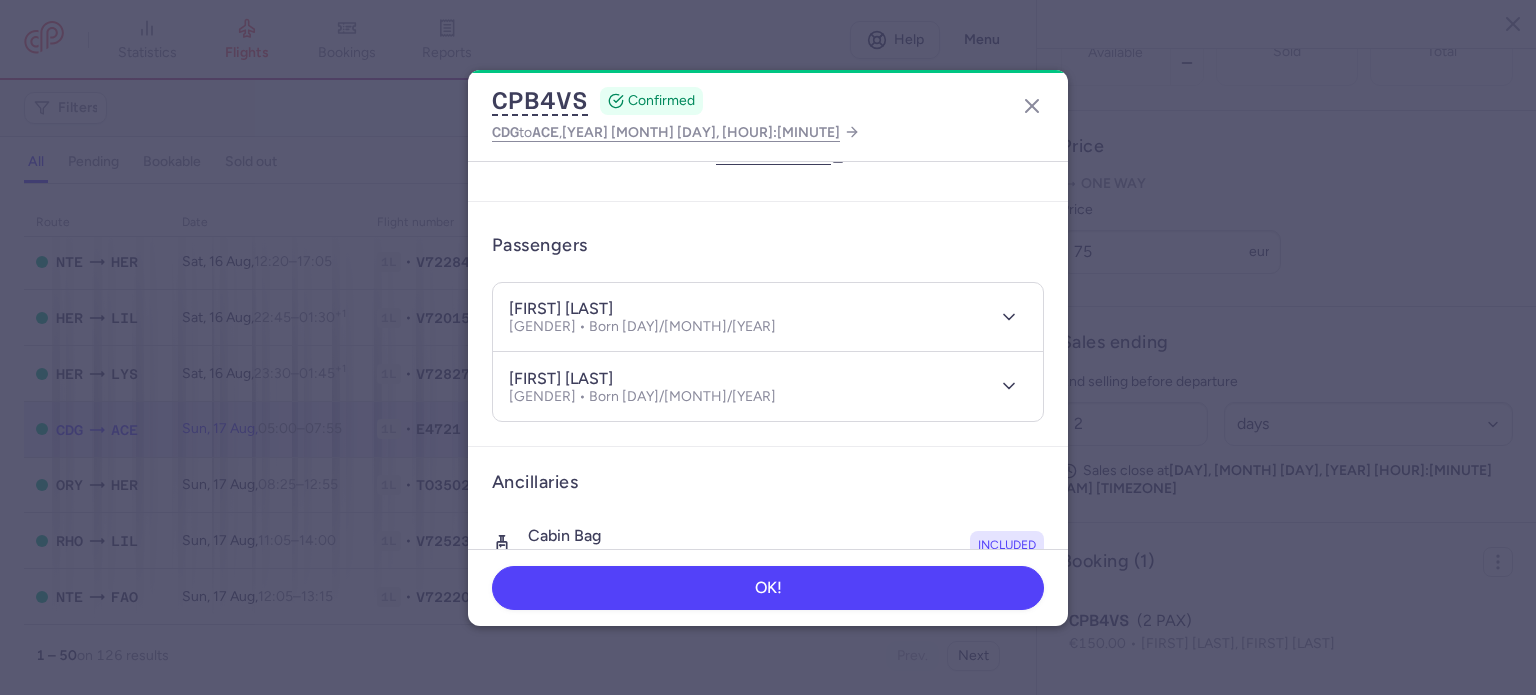 click on "[FIRST] [LAST]" at bounding box center [561, 379] 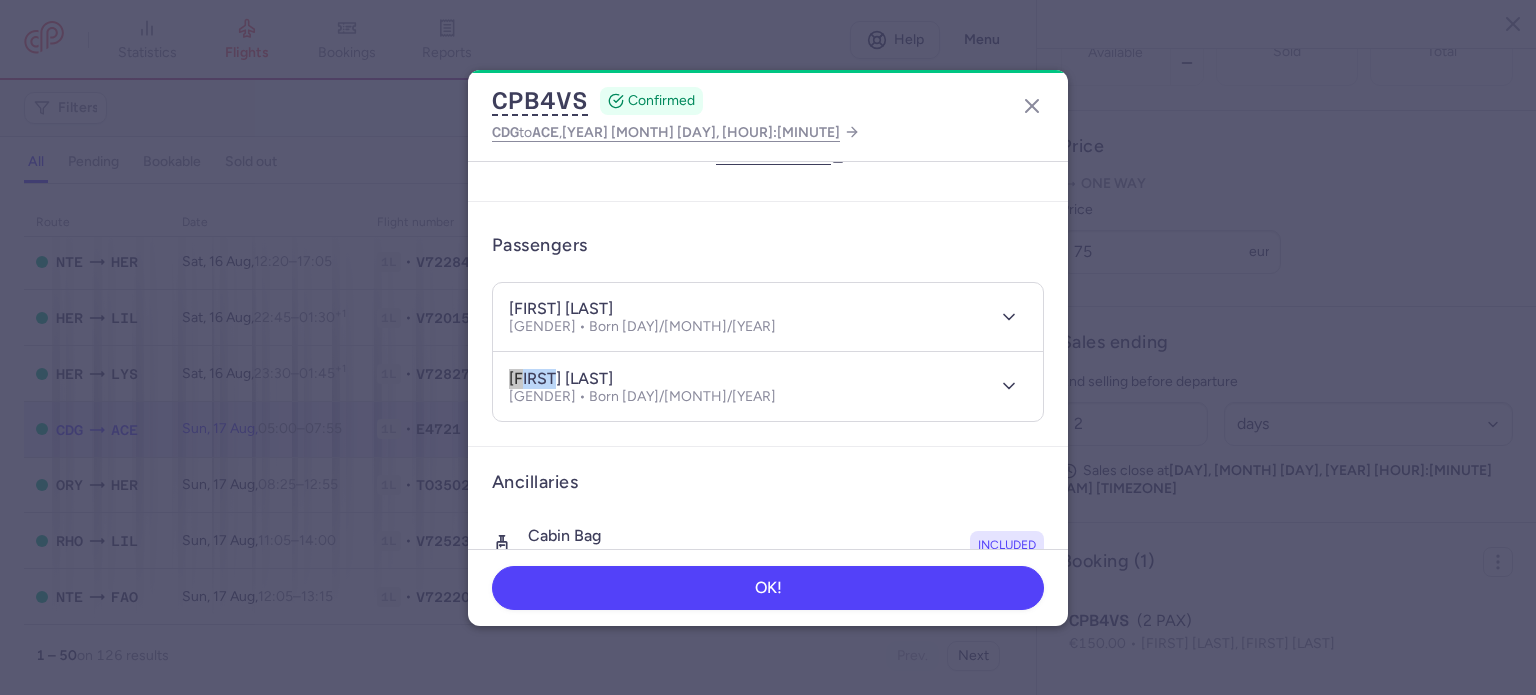 drag, startPoint x: 551, startPoint y: 376, endPoint x: 506, endPoint y: 377, distance: 45.01111 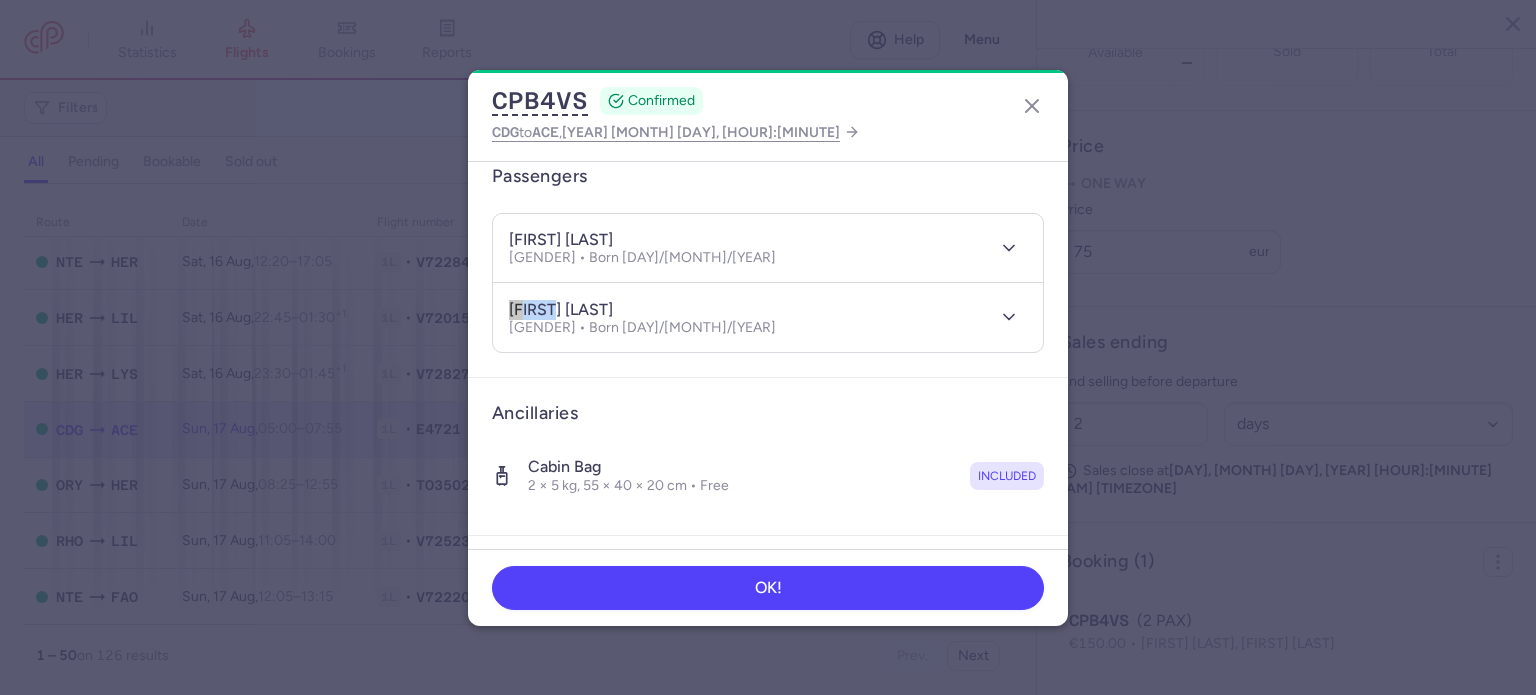 scroll, scrollTop: 21, scrollLeft: 0, axis: vertical 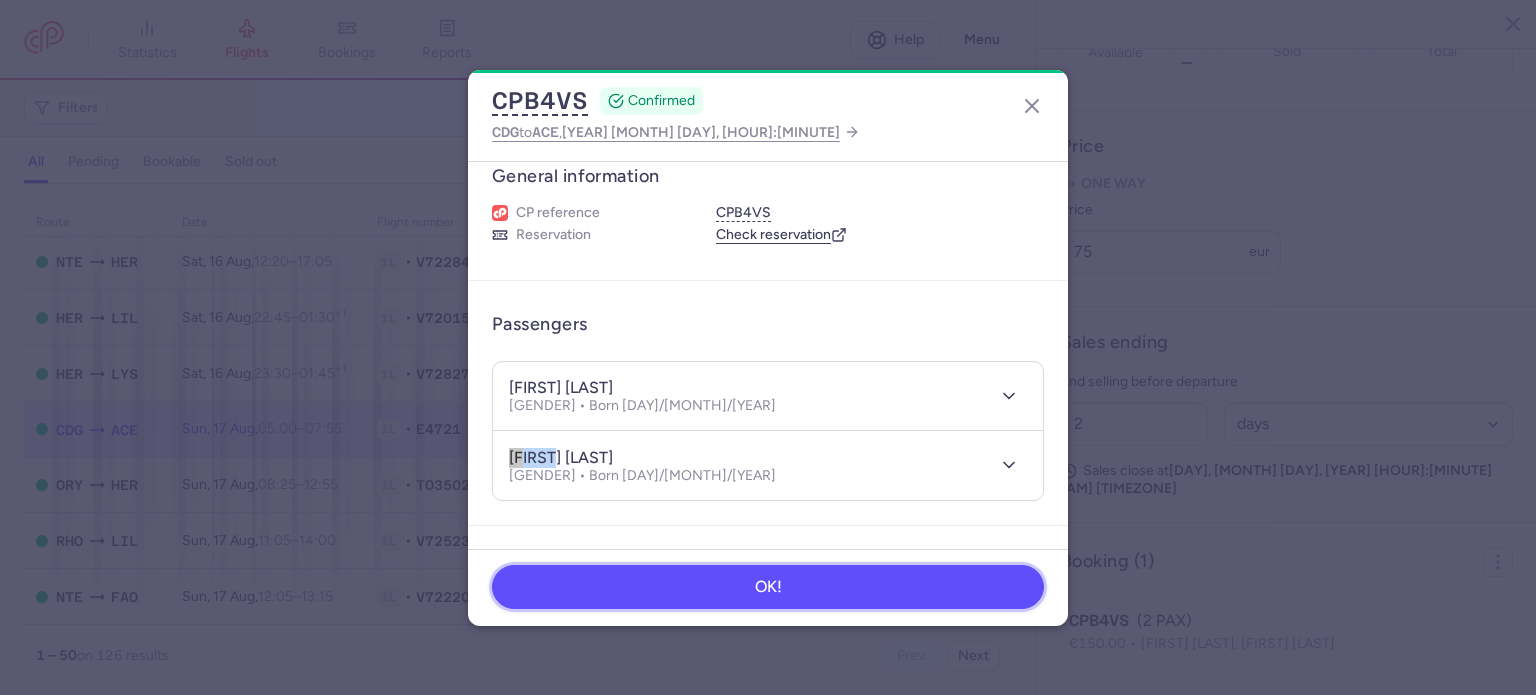 click on "OK!" at bounding box center (768, 587) 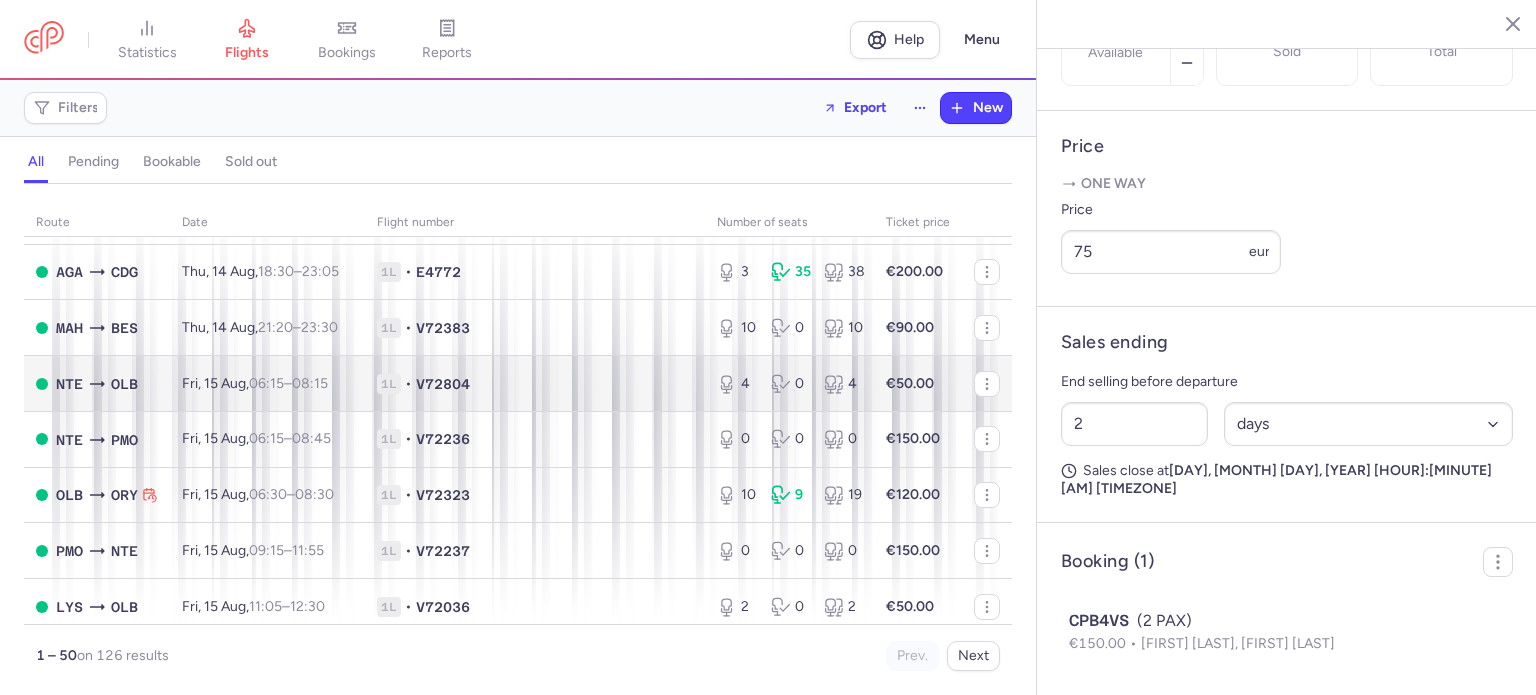scroll, scrollTop: 1496, scrollLeft: 0, axis: vertical 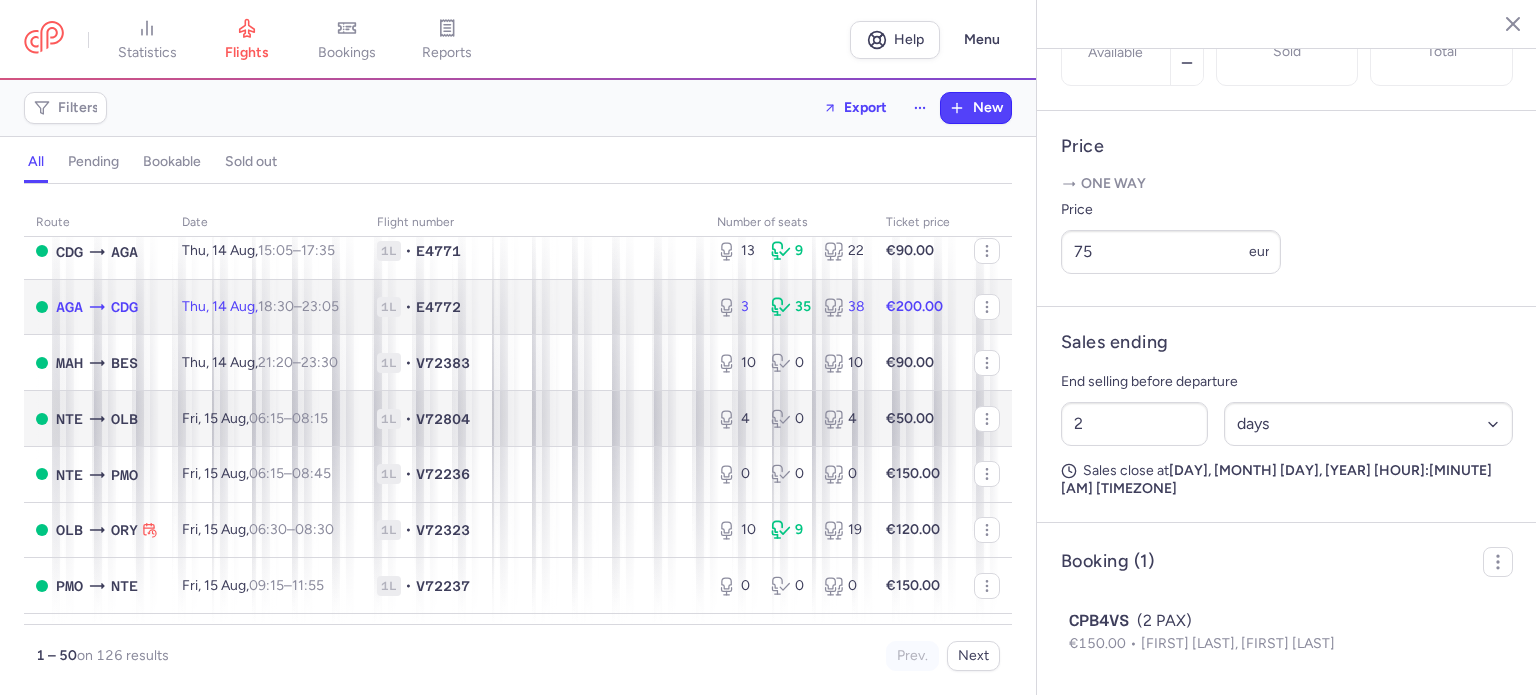 click on "Thu, 14 Aug,  18:30  –  23:05  +0" 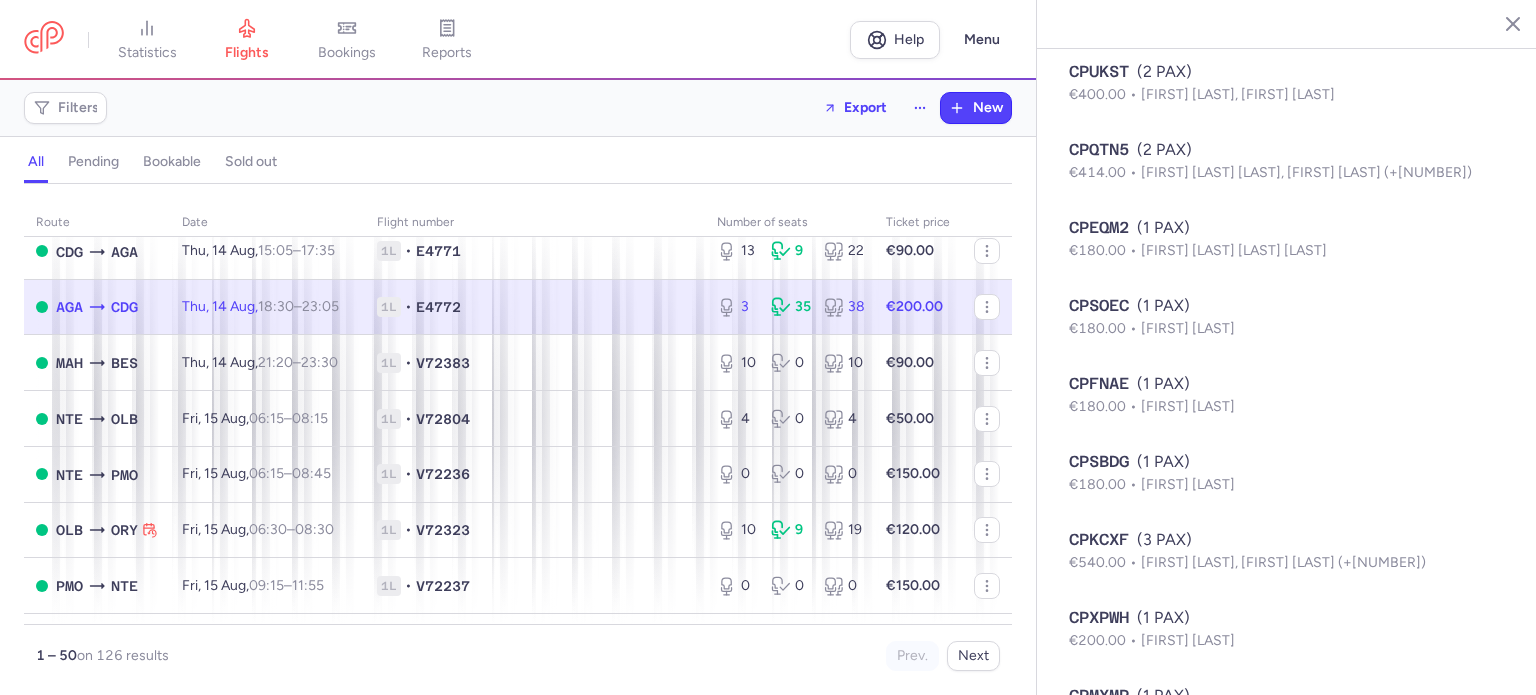 scroll, scrollTop: 2295, scrollLeft: 0, axis: vertical 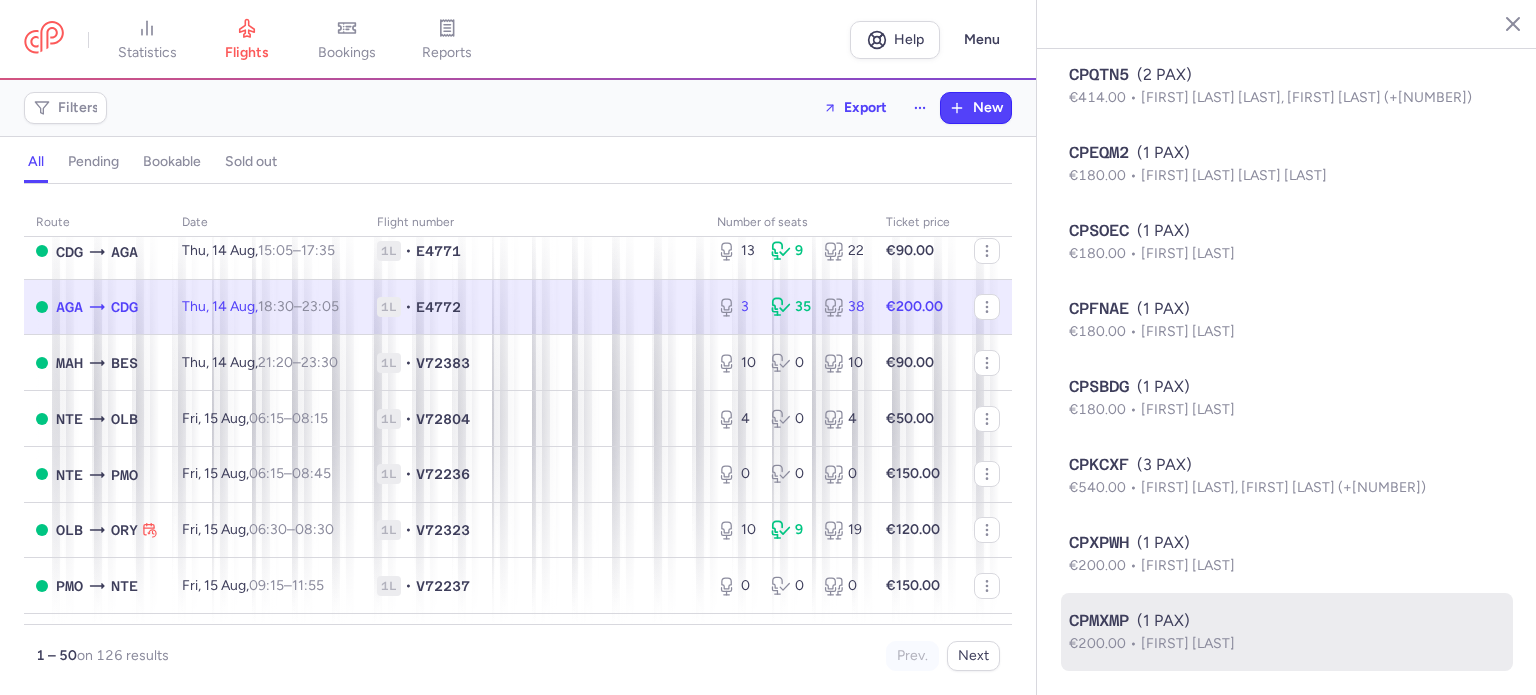 click on "[CODE]  ([NUMBER] [PAX])" at bounding box center [1287, 621] 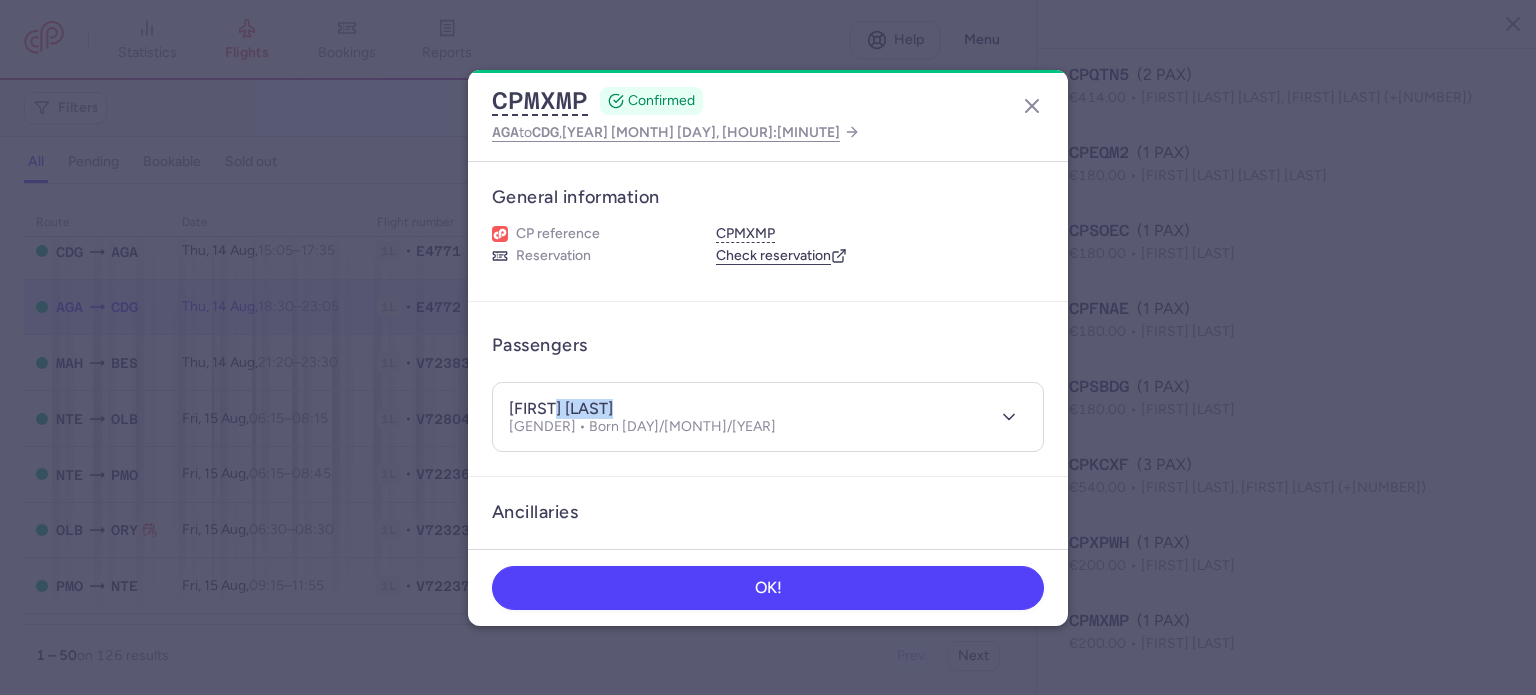 drag, startPoint x: 552, startPoint y: 403, endPoint x: 687, endPoint y: 397, distance: 135.13327 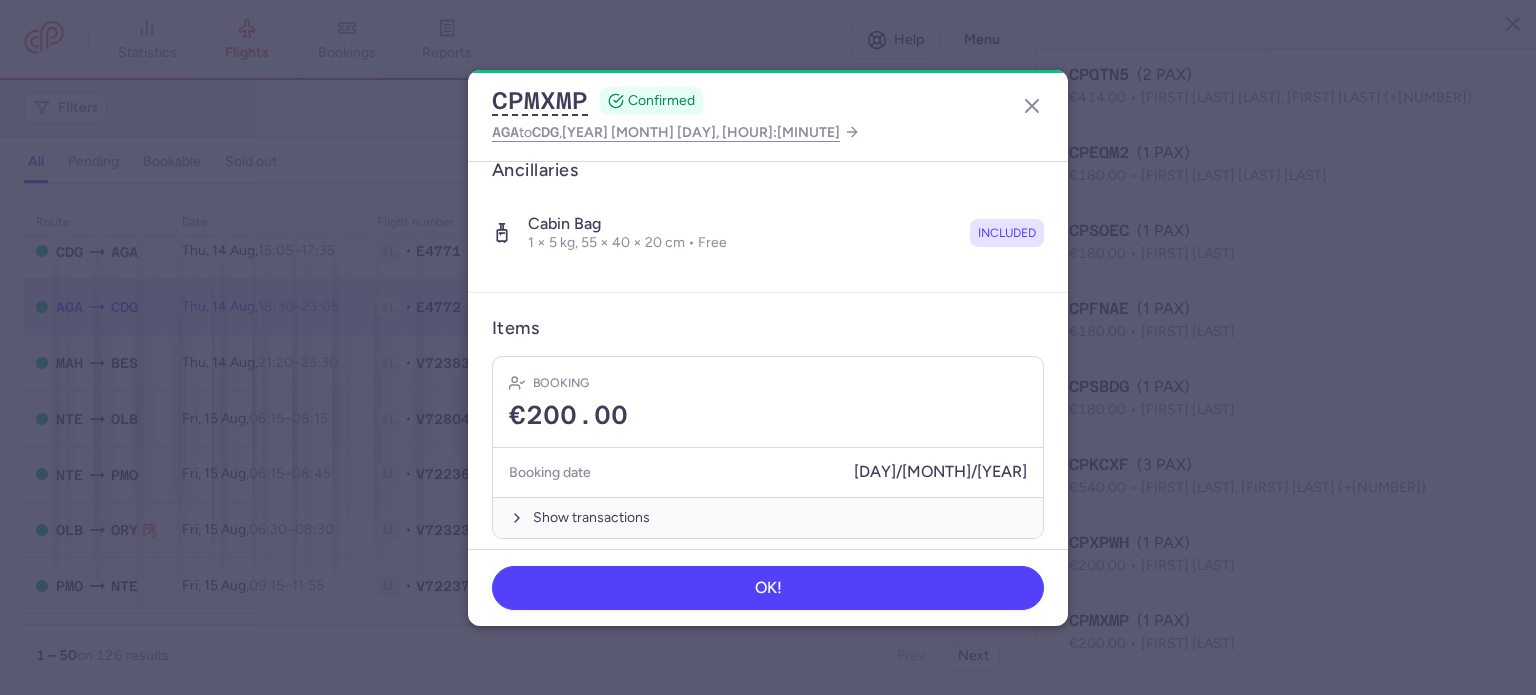 scroll, scrollTop: 352, scrollLeft: 0, axis: vertical 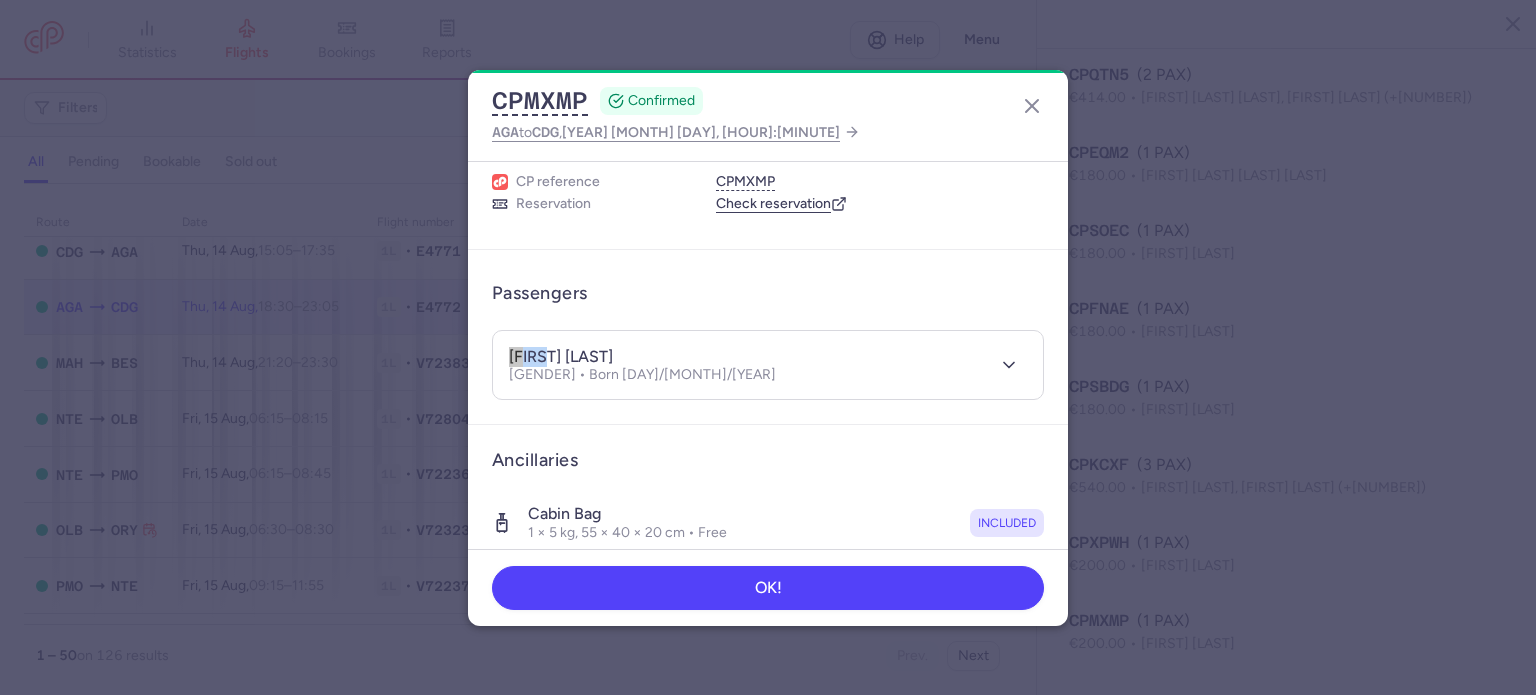 drag, startPoint x: 546, startPoint y: 359, endPoint x: 424, endPoint y: 341, distance: 123.32072 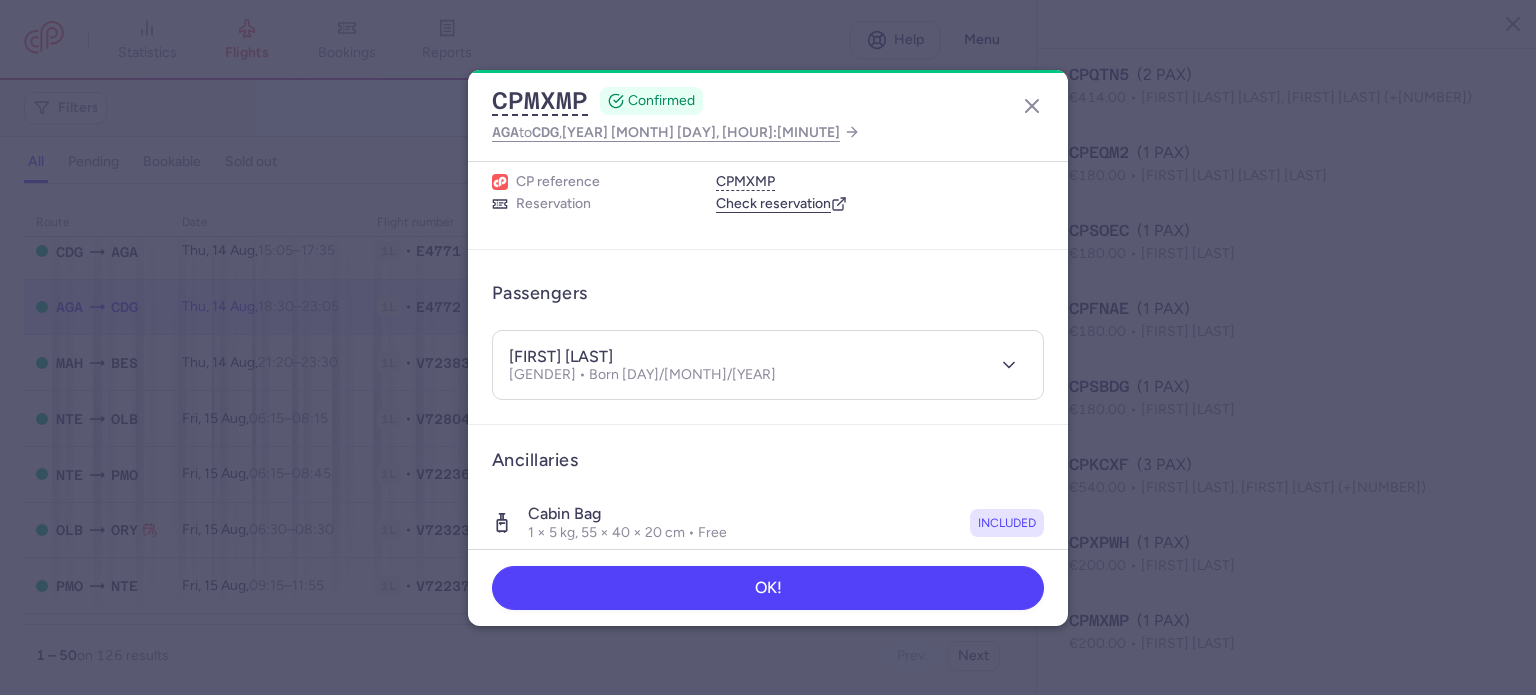 click on "[ITEM] [NUMBER] x [ITEM], [DIMENSIONS] • [INCLUDED]" at bounding box center (768, 523) 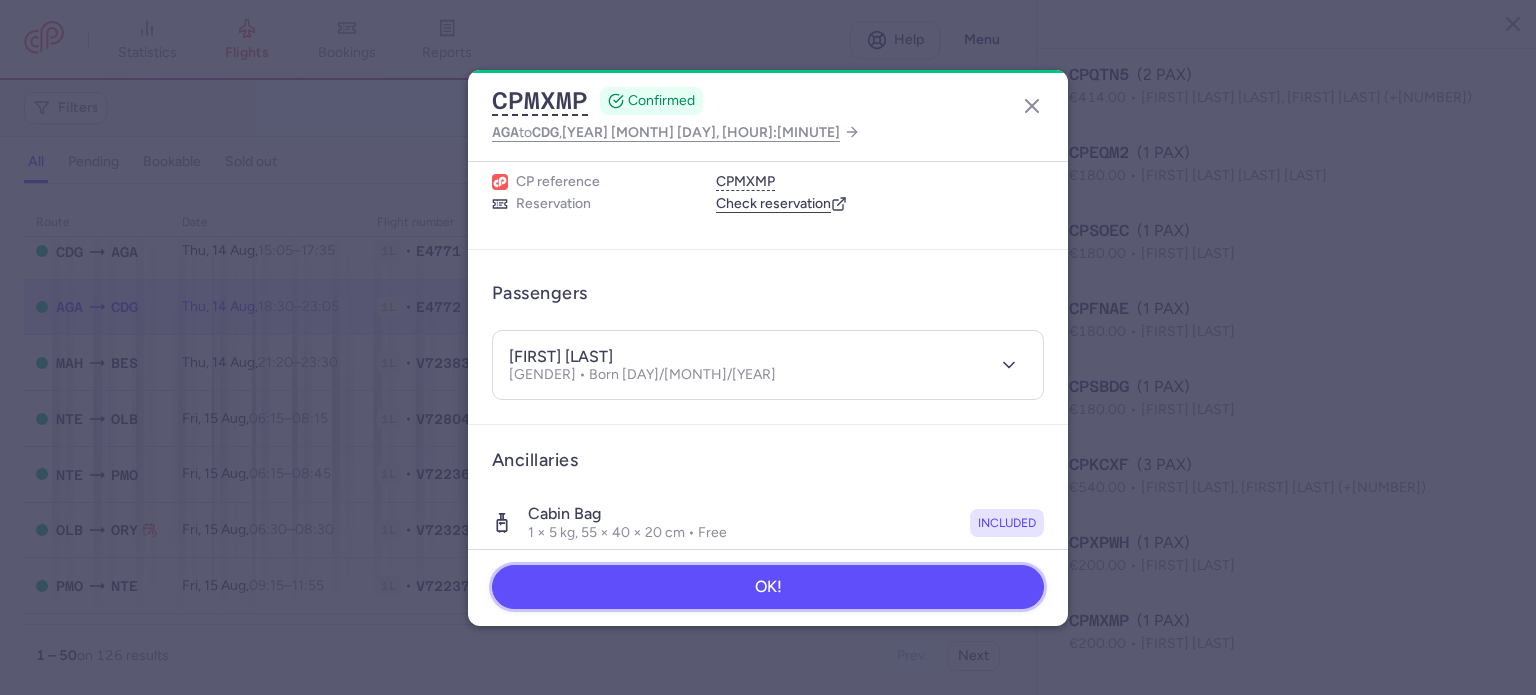 click on "OK!" at bounding box center [768, 587] 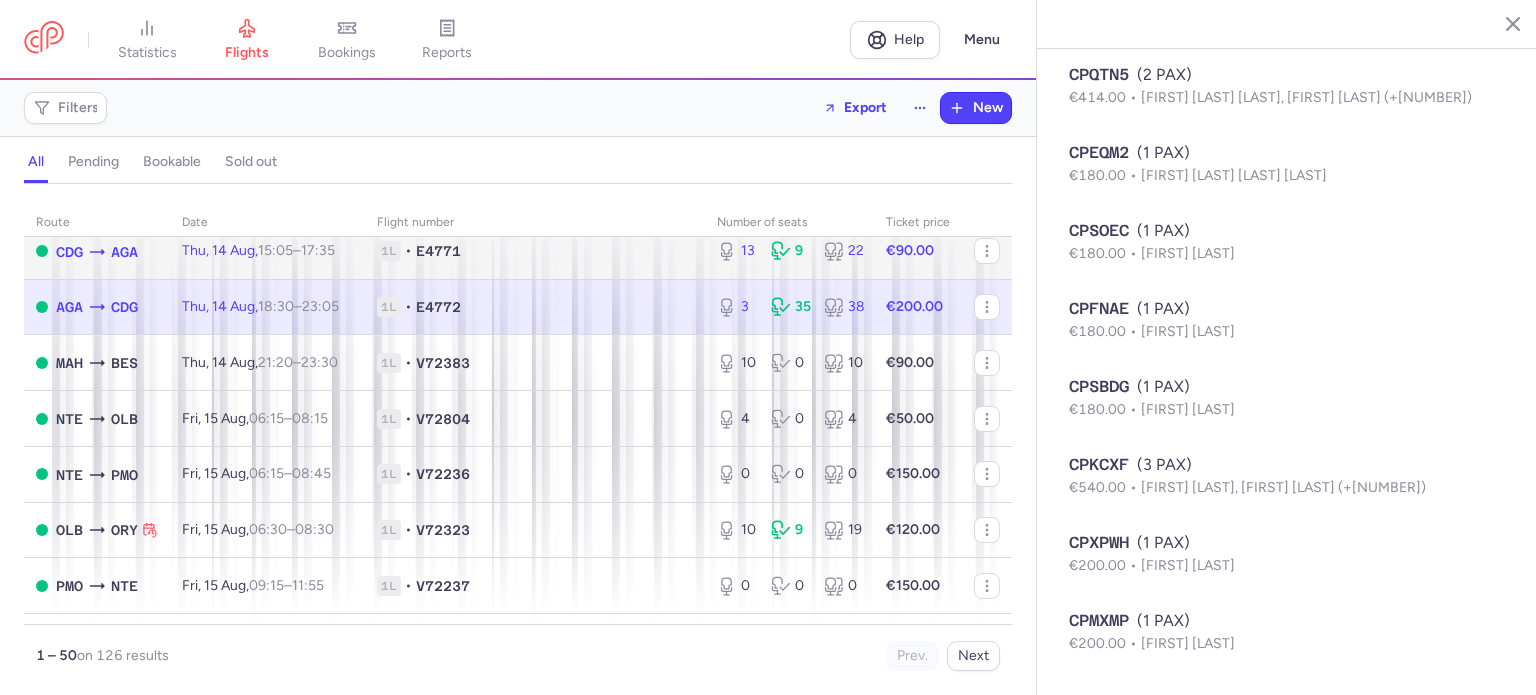 click on "[NUMBER] [NUMBER] [NUMBER]" 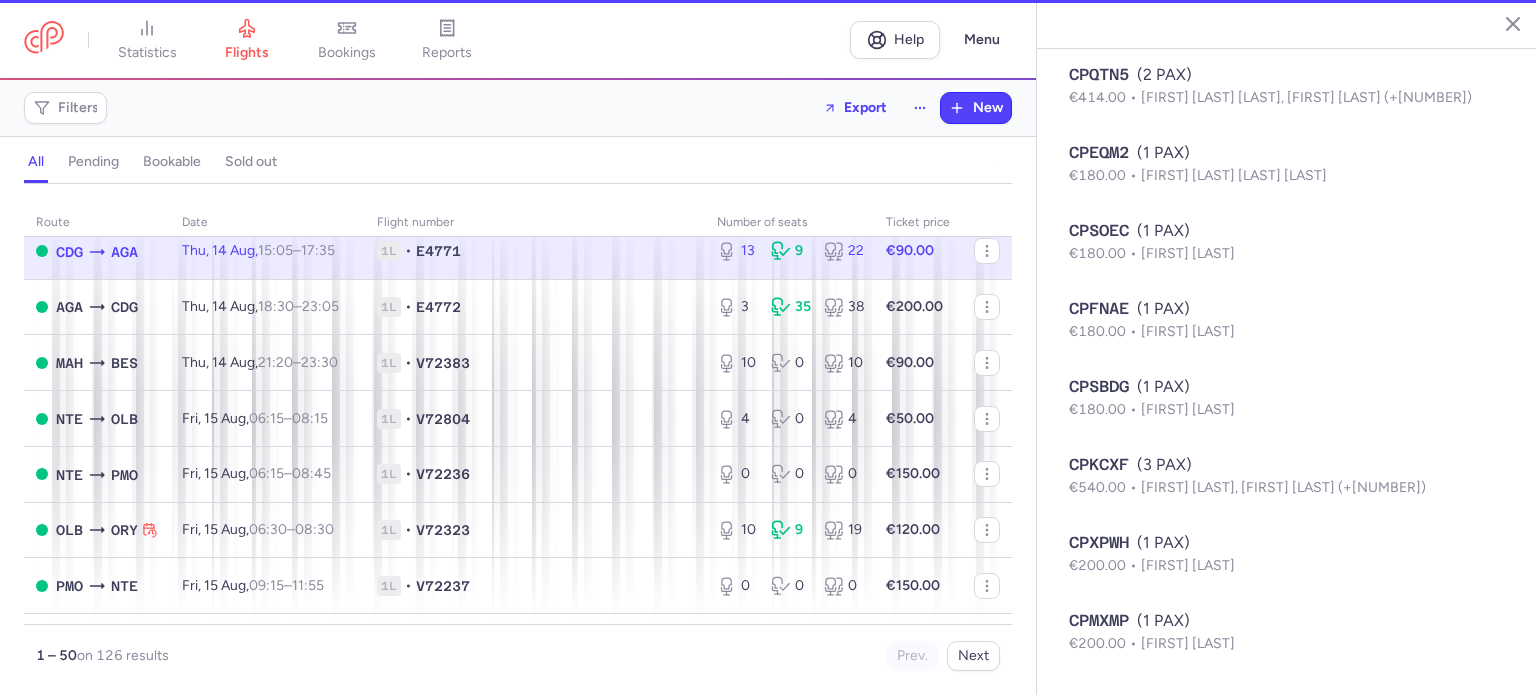 type on "13" 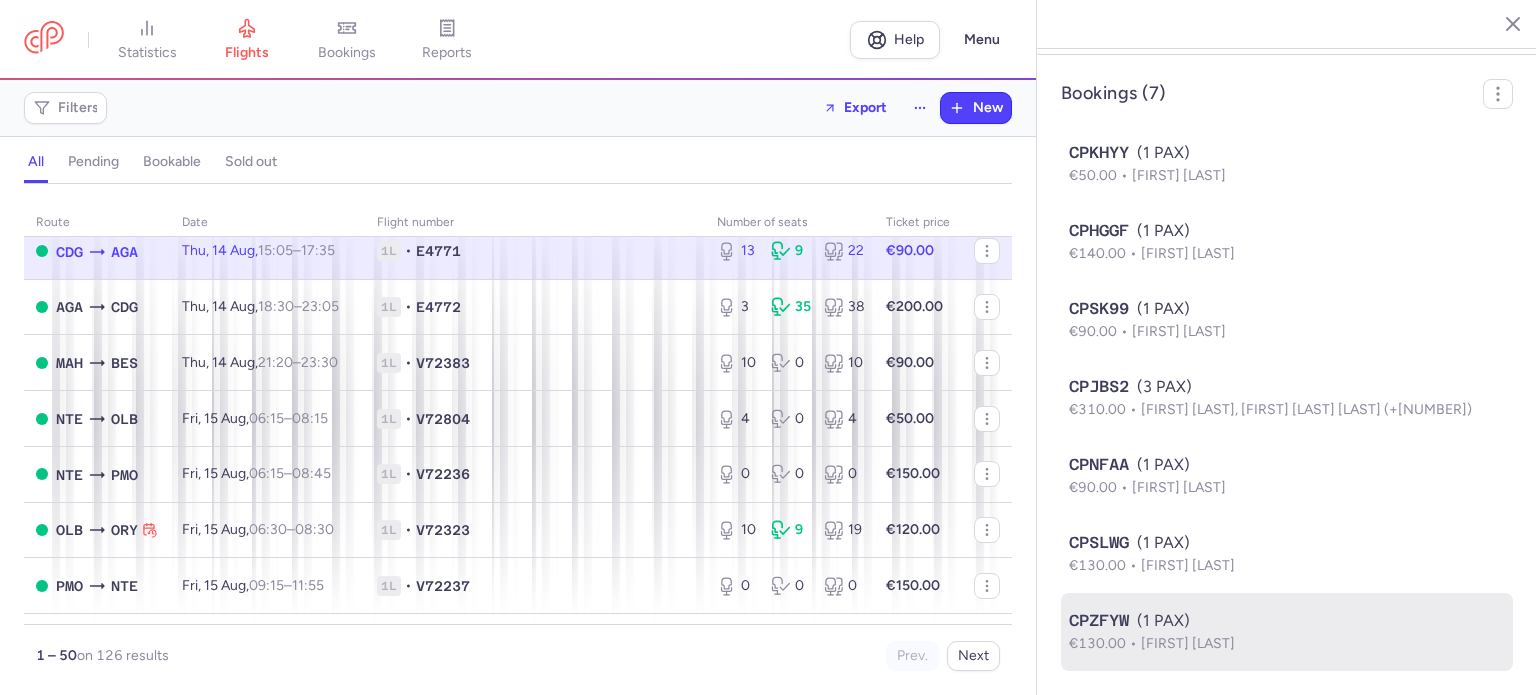 click on "CPZFYW" at bounding box center [1099, 621] 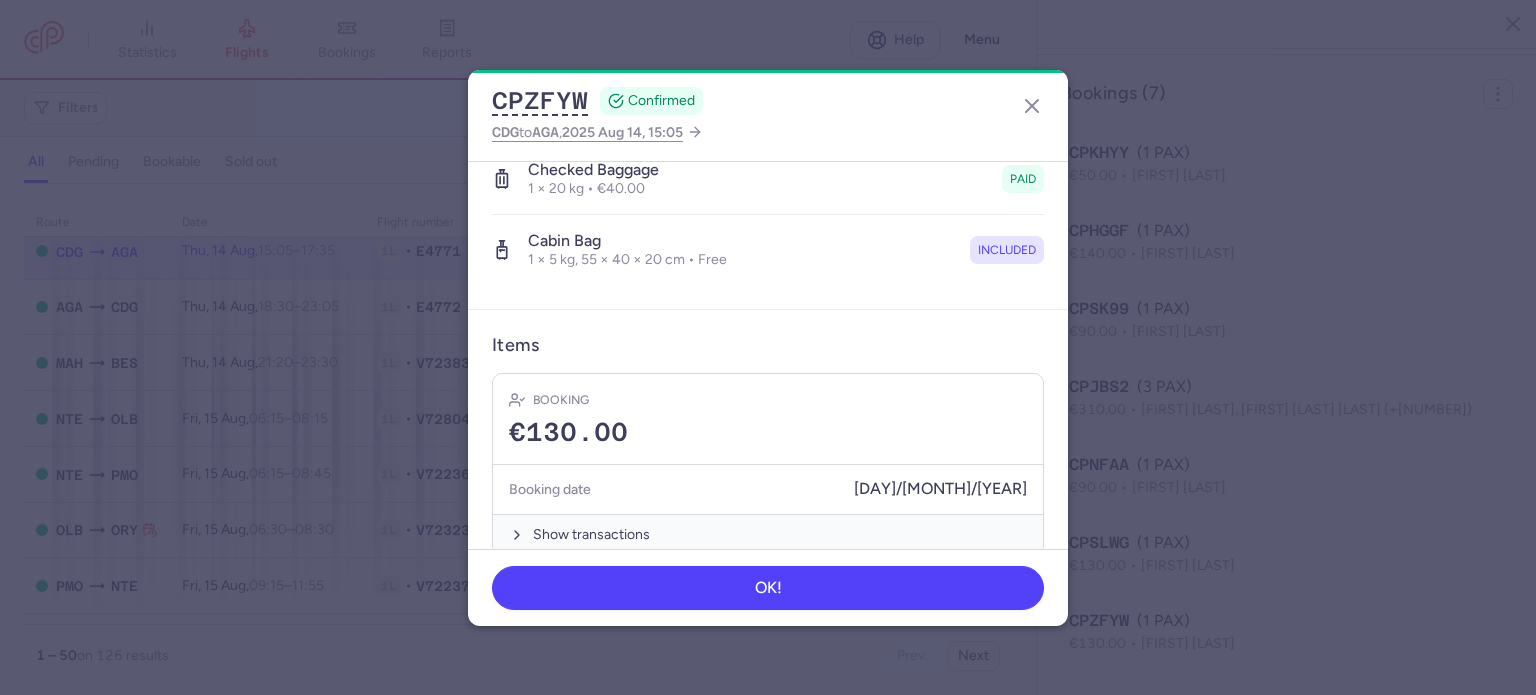 scroll, scrollTop: 400, scrollLeft: 0, axis: vertical 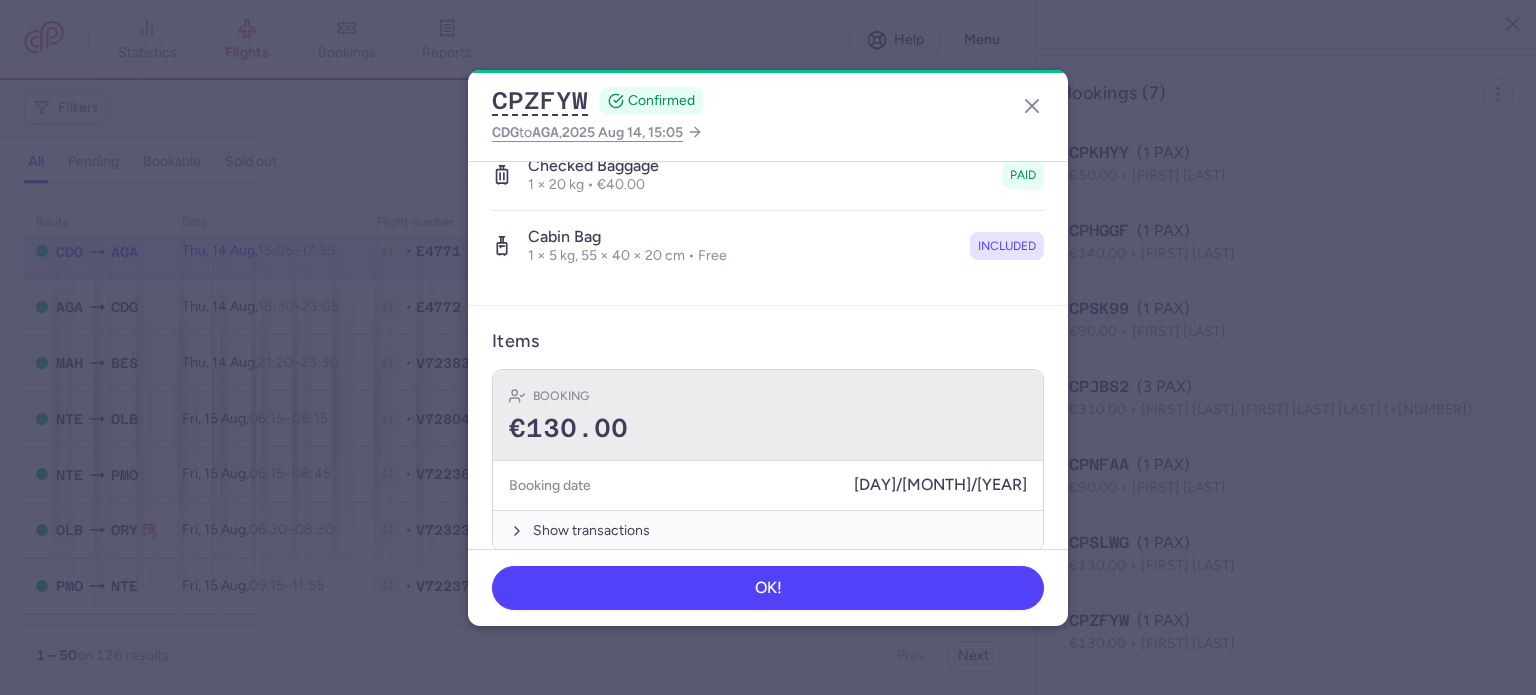 click on "€130.00" at bounding box center (768, 429) 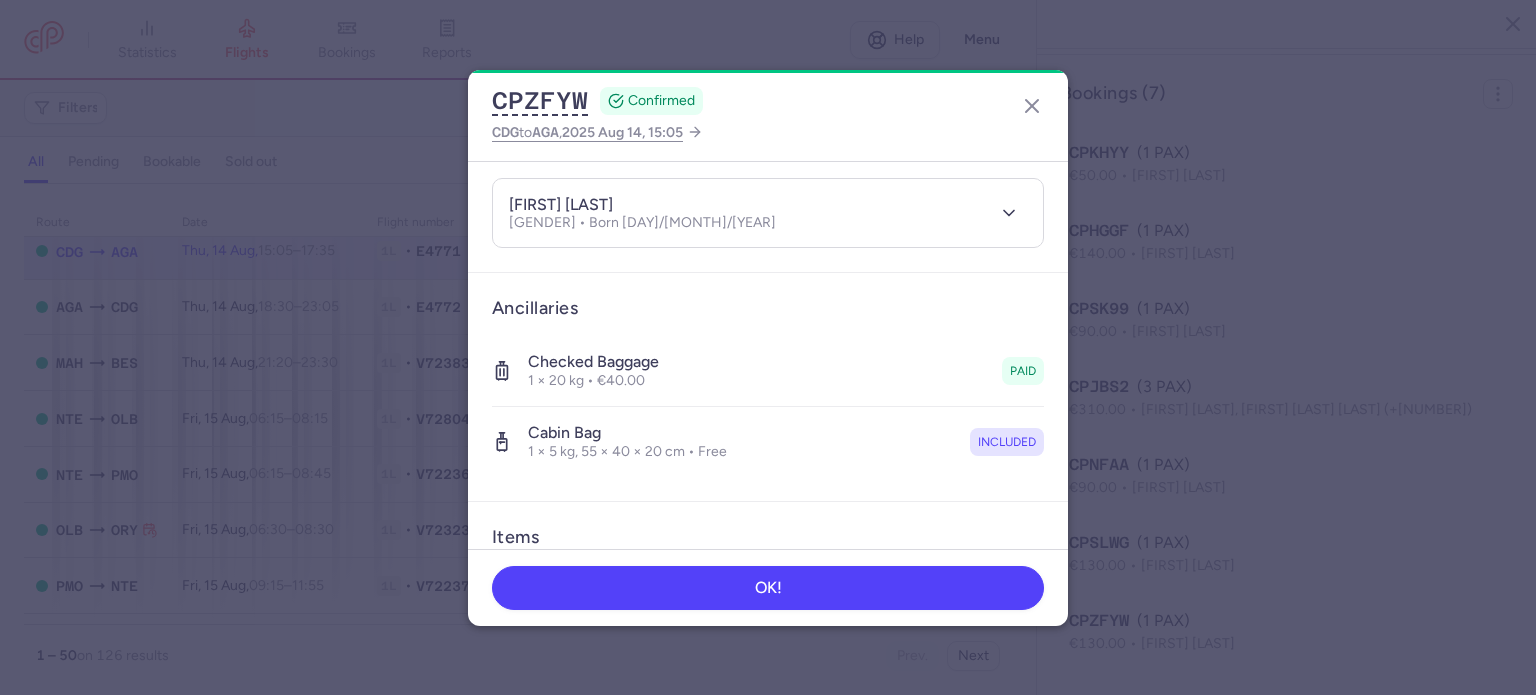 scroll, scrollTop: 200, scrollLeft: 0, axis: vertical 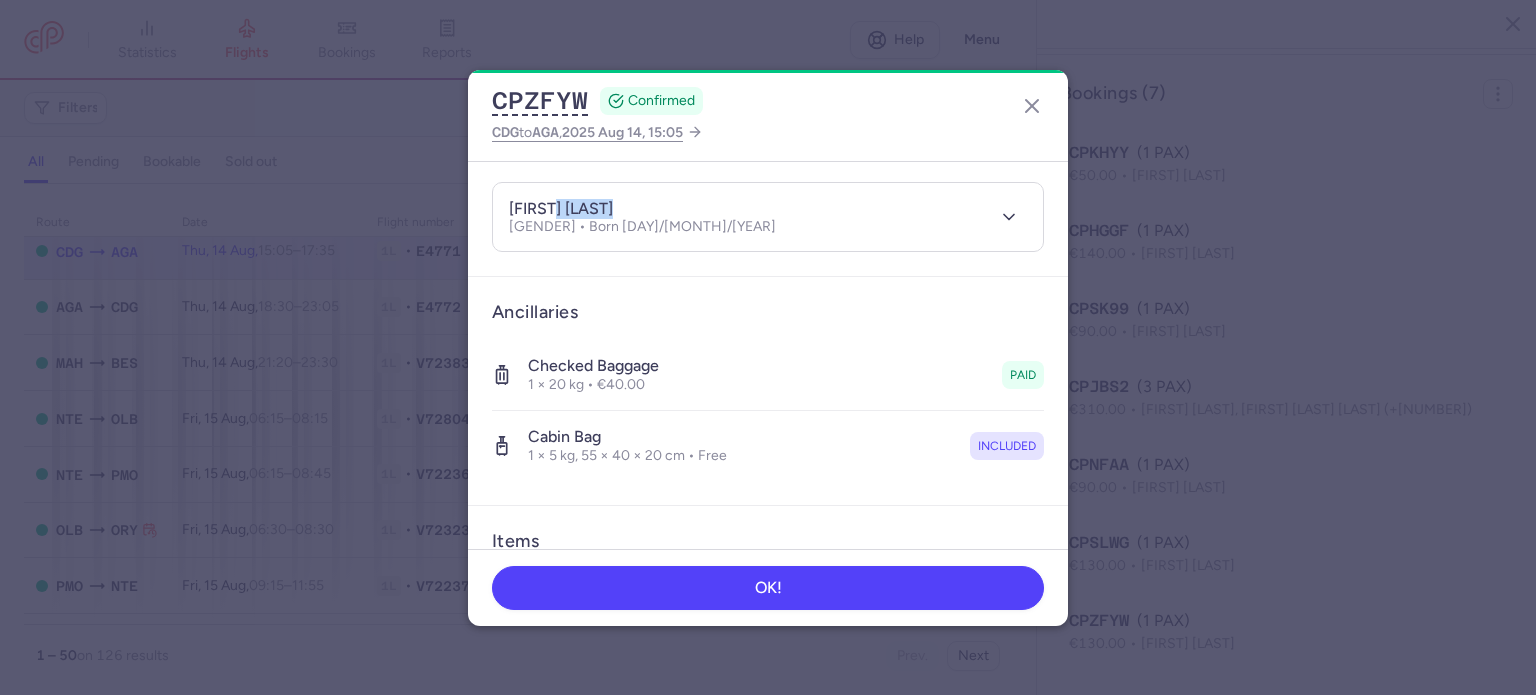 drag, startPoint x: 560, startPoint y: 206, endPoint x: 684, endPoint y: 200, distance: 124.14507 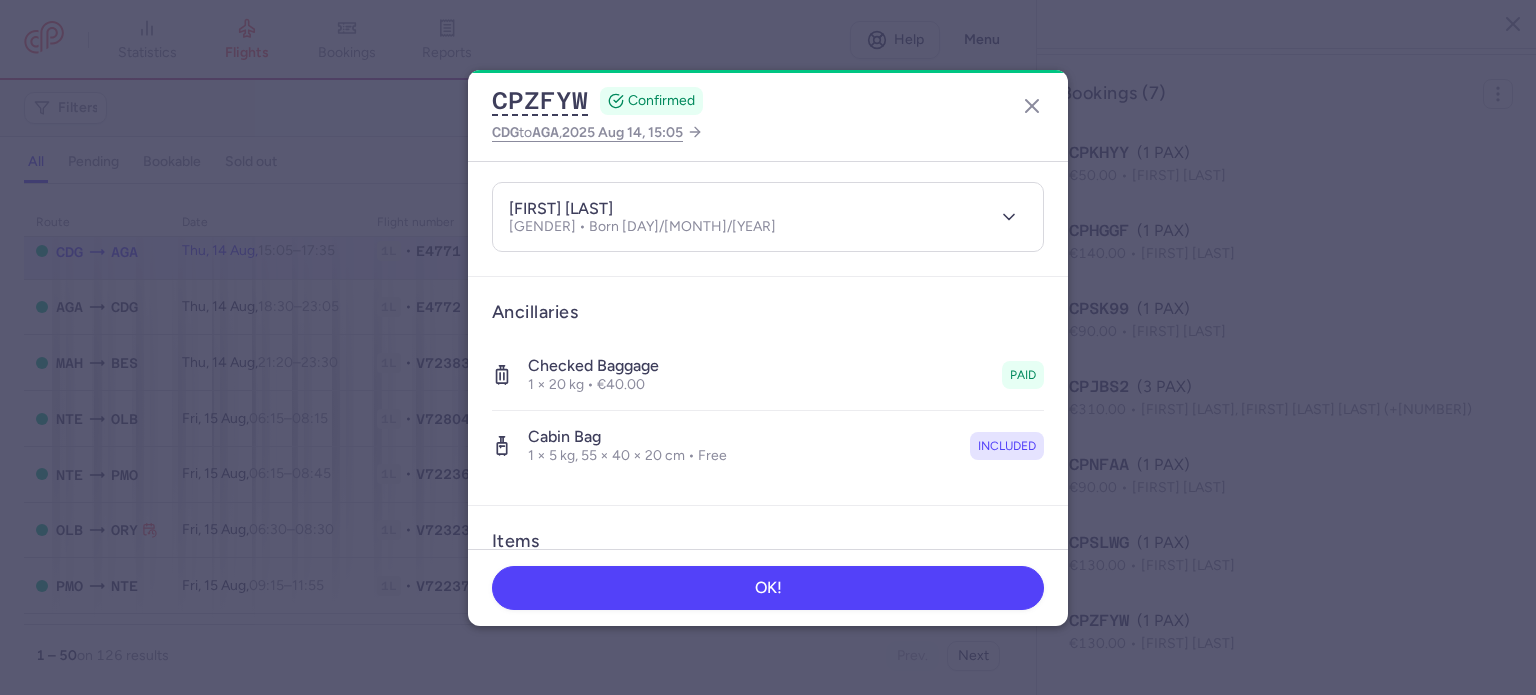 click on "[FIRST] [LAST]" at bounding box center [561, 209] 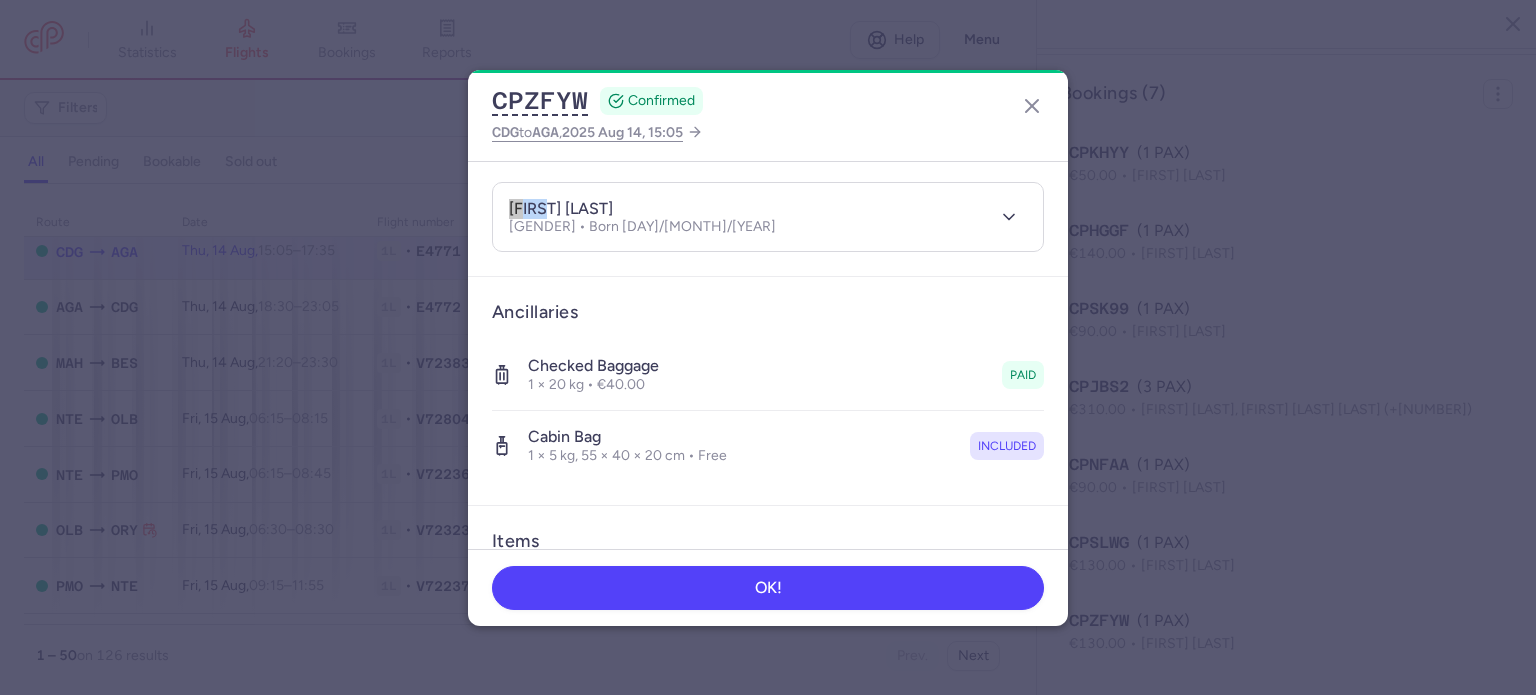 drag, startPoint x: 552, startPoint y: 207, endPoint x: 472, endPoint y: 202, distance: 80.1561 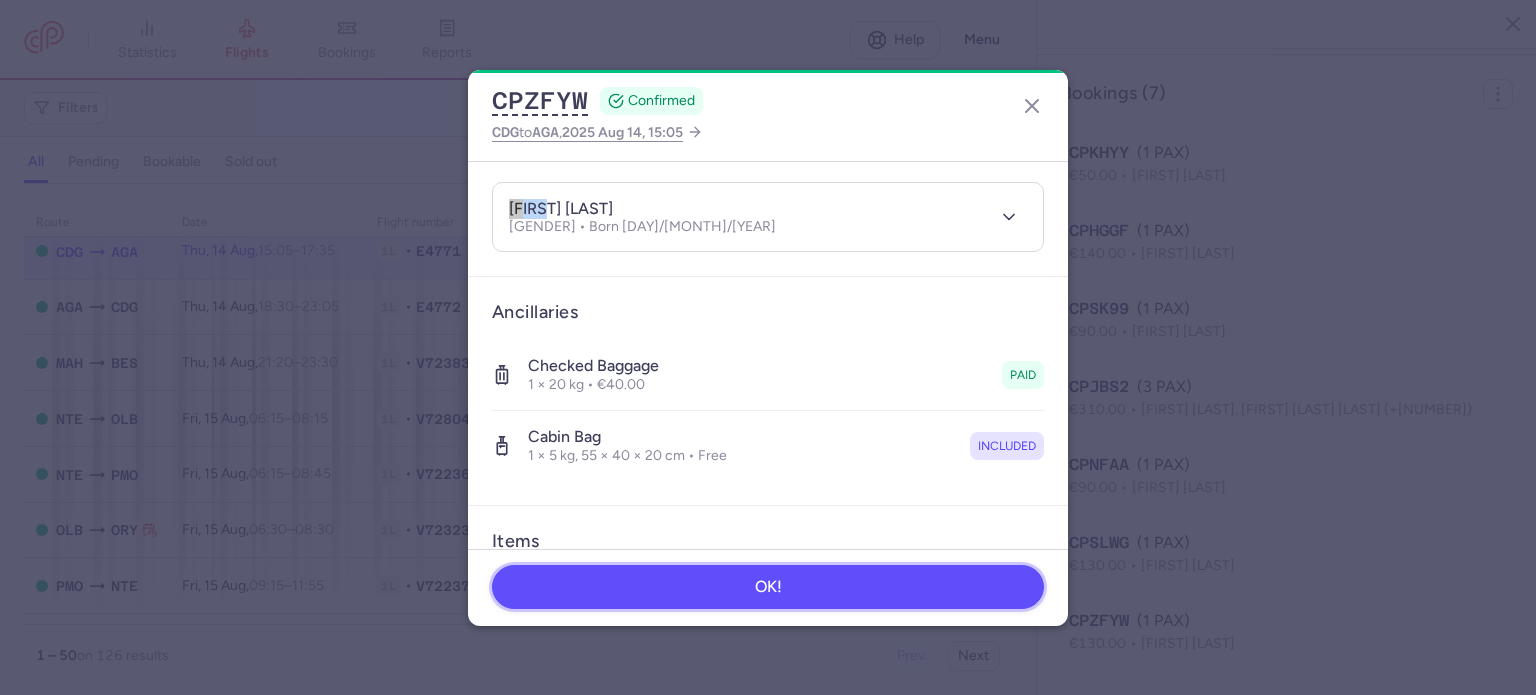 drag, startPoint x: 762, startPoint y: 598, endPoint x: 772, endPoint y: 594, distance: 10.770329 